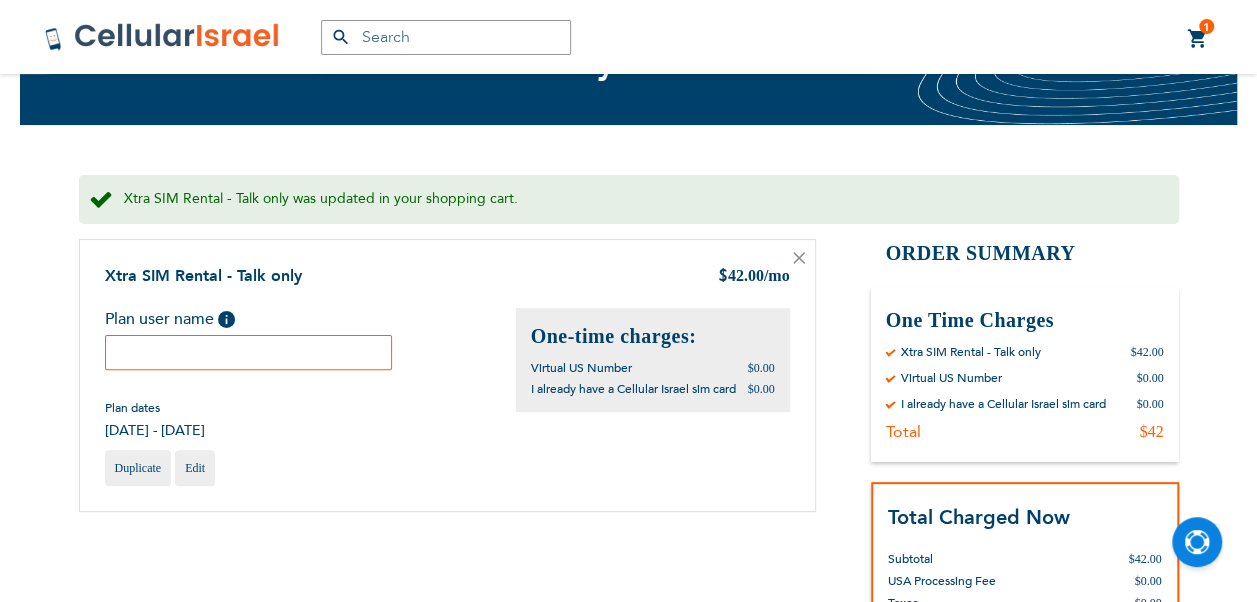 scroll, scrollTop: 300, scrollLeft: 0, axis: vertical 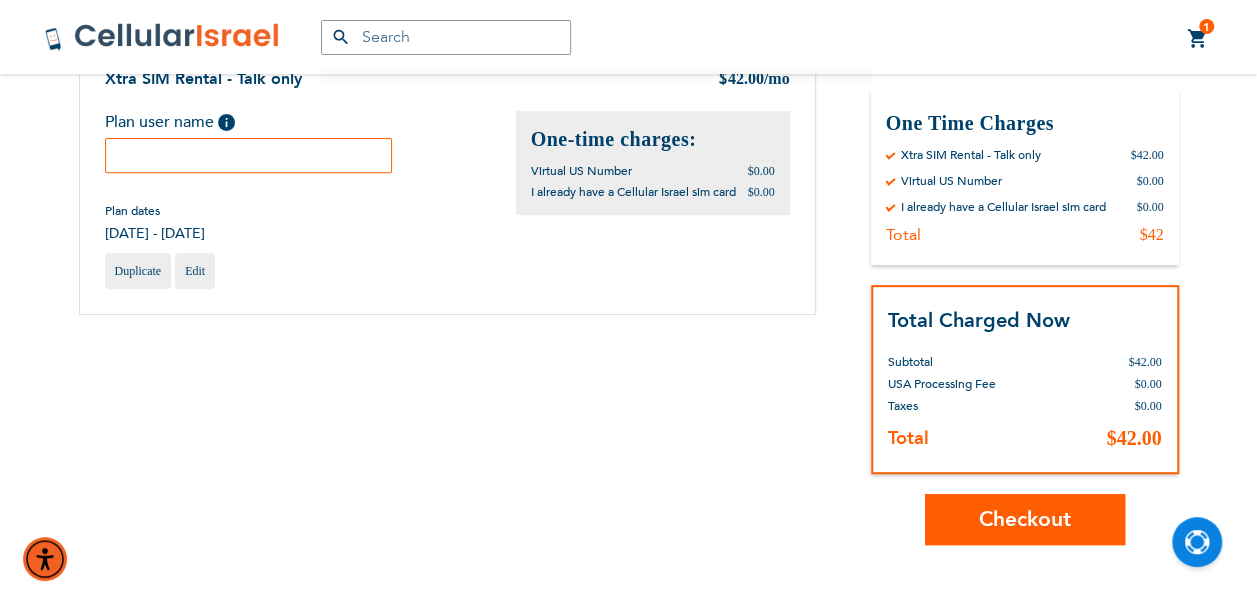 click at bounding box center [249, 155] 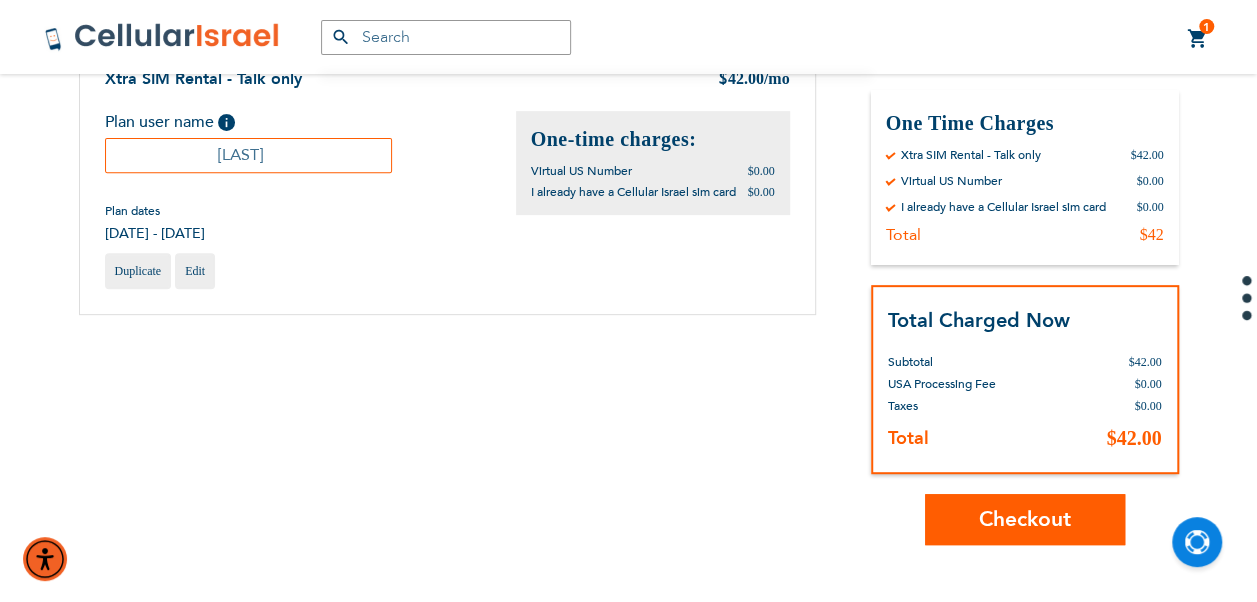 type on "[LAST]" 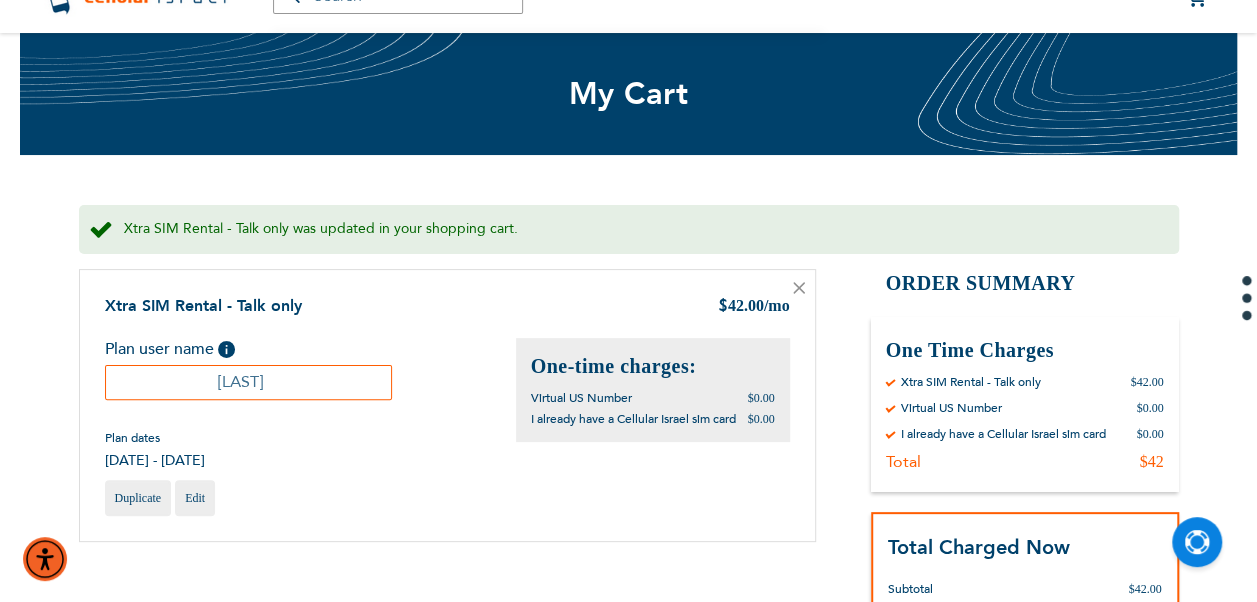 scroll, scrollTop: 0, scrollLeft: 0, axis: both 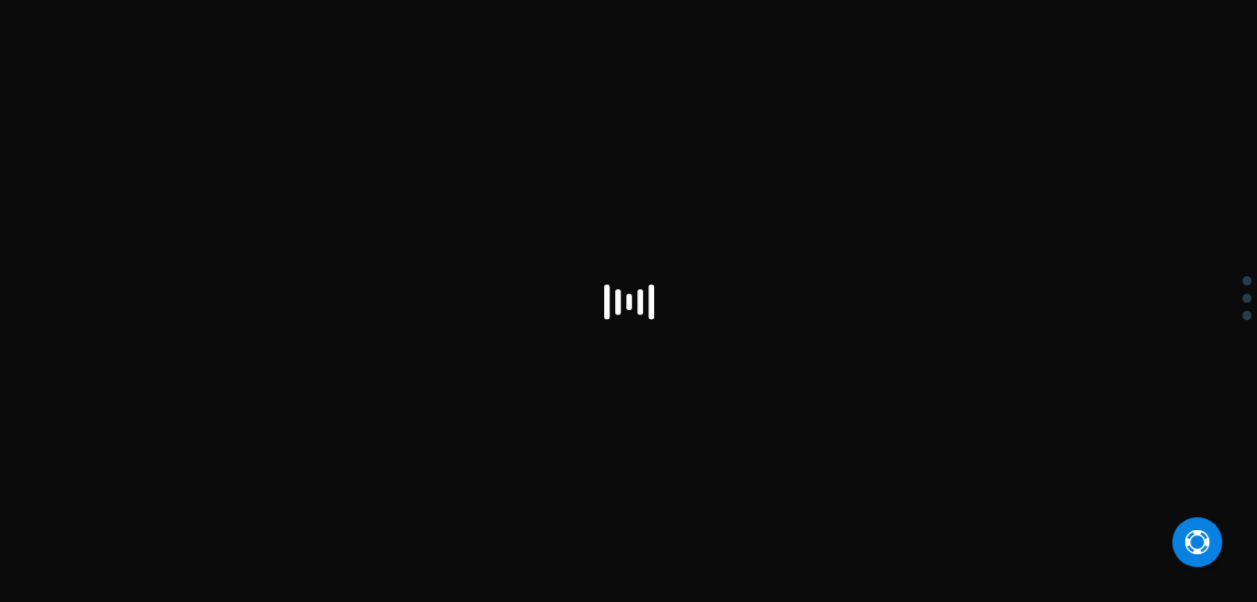 select on "US" 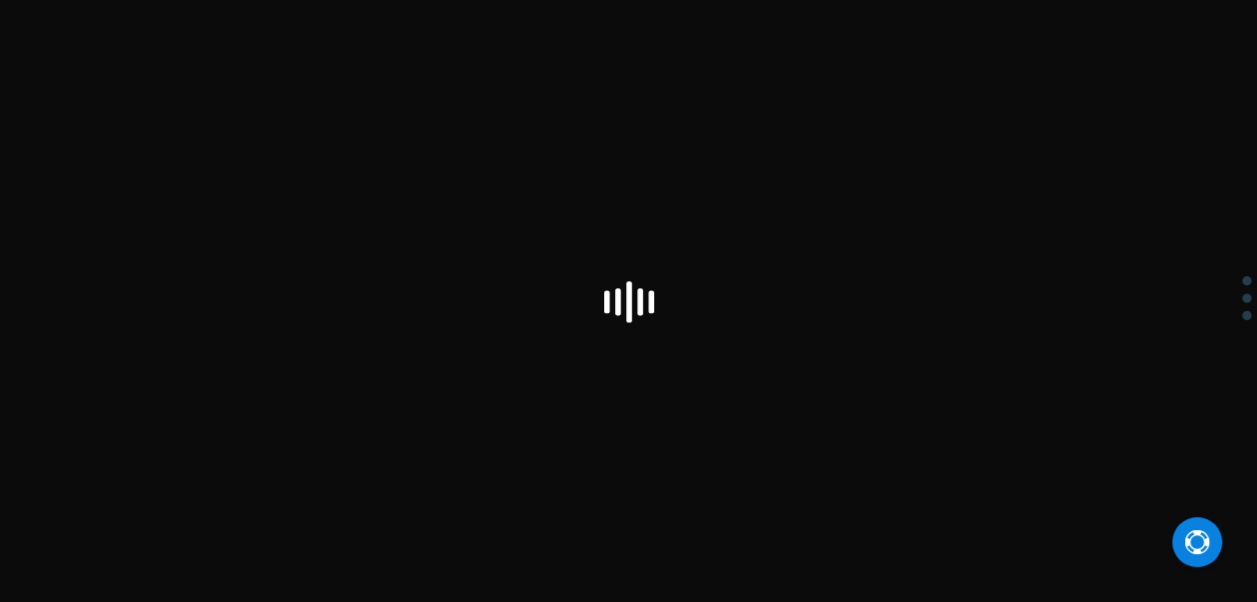 checkbox on "false" 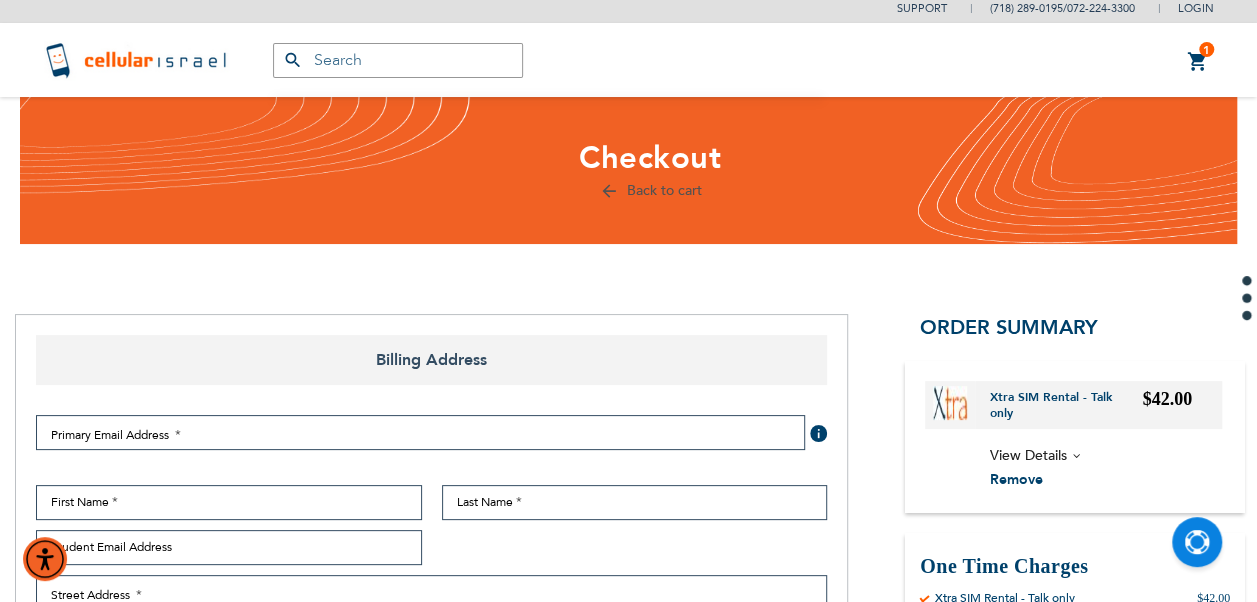 scroll, scrollTop: 300, scrollLeft: 0, axis: vertical 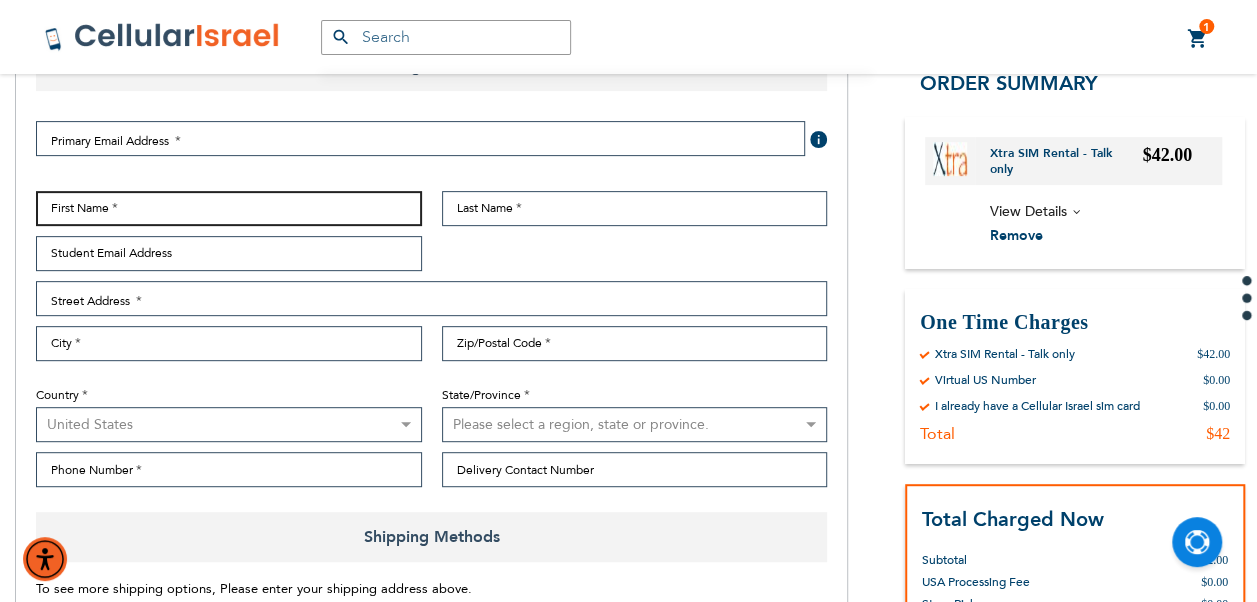 click on "First Name" at bounding box center [229, 208] 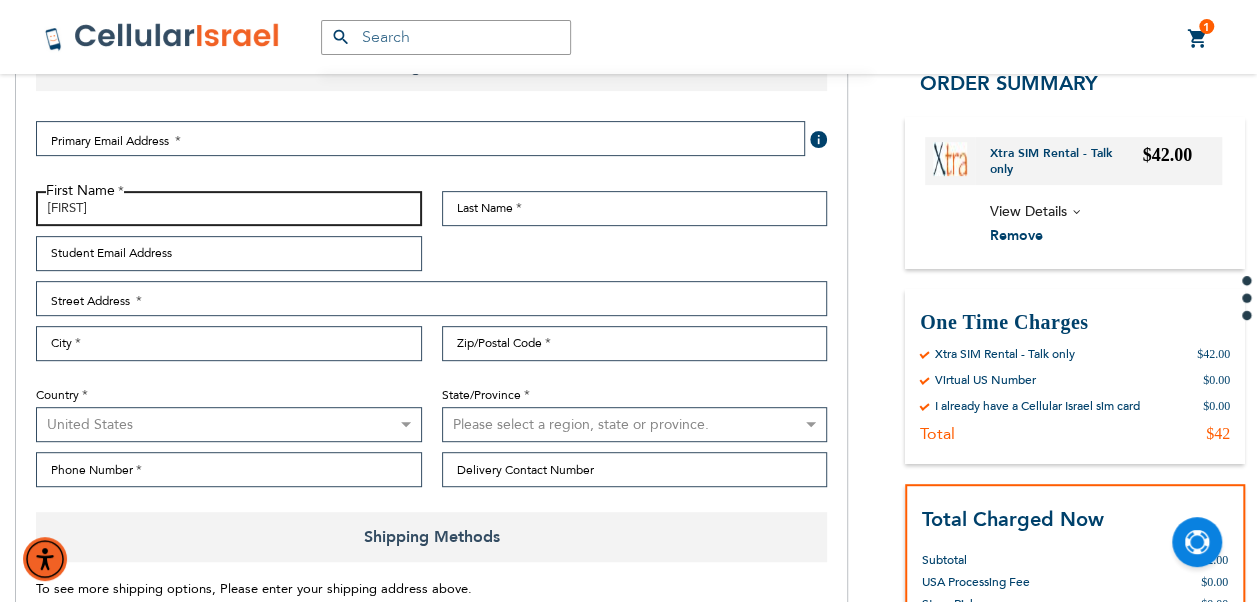type on "[FIRST]" 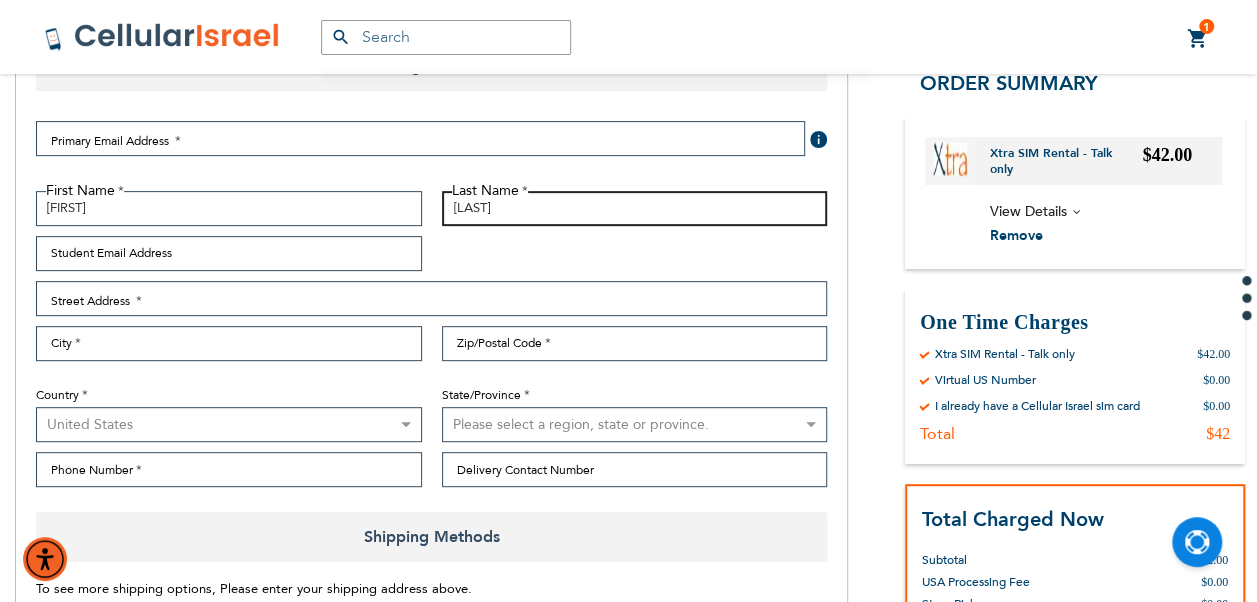 type on "[LAST]" 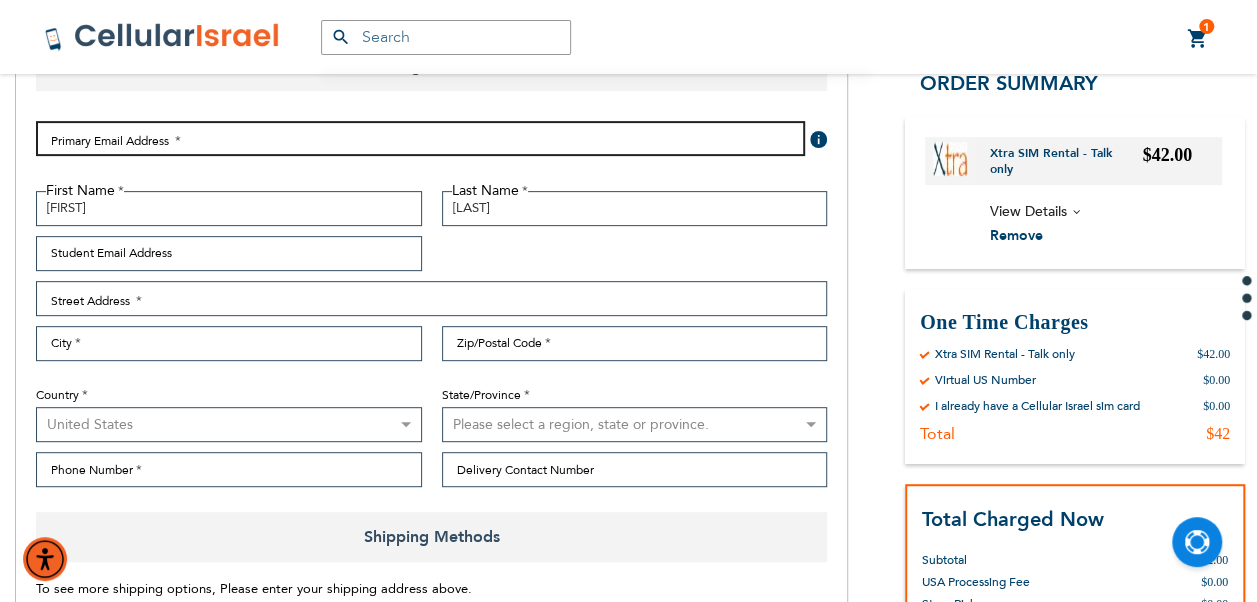 click on "Email Address" at bounding box center (420, 138) 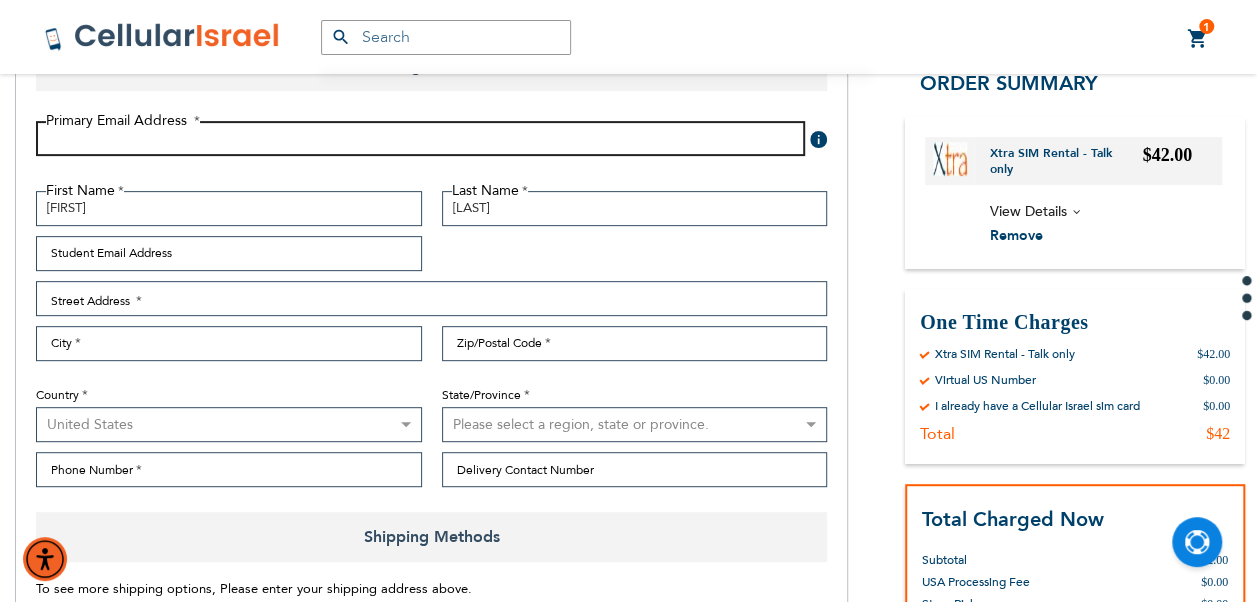 type on "s" 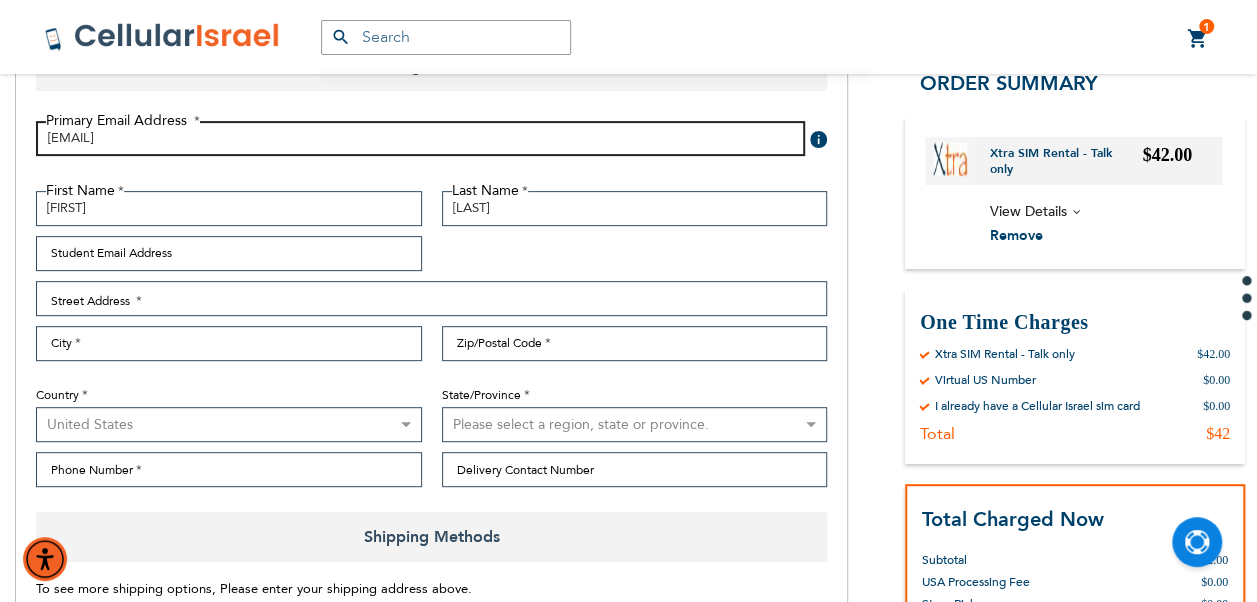 type on "[EMAIL]" 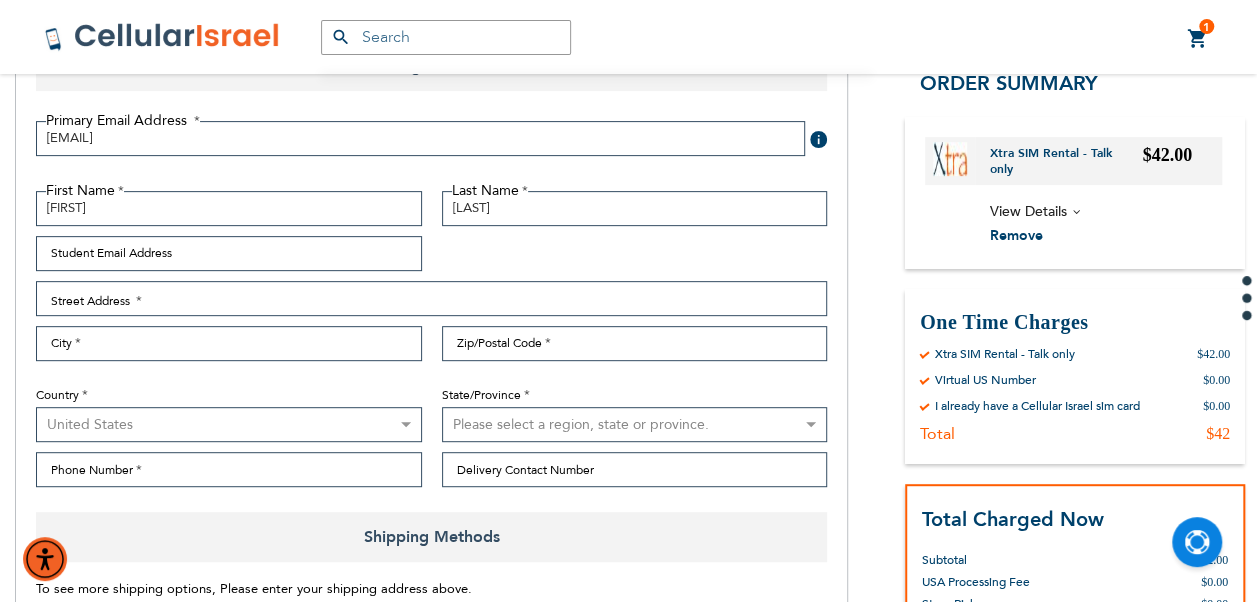 click on "First Name
[FIRST]
Last Name
[LAST]
Student Email Address
[EMAIL]
Street Address
Street Address: Line 1
[STREET]
City
[CITY]
Zip/Postal Code" at bounding box center [431, 344] 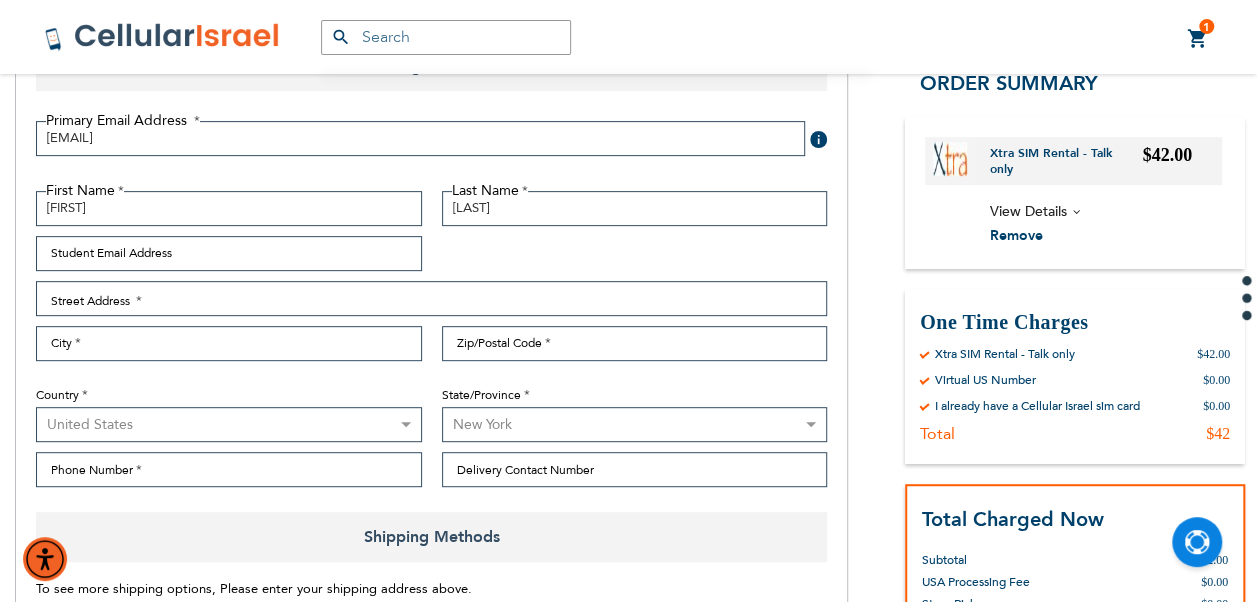 click on "Please select a region, state or province. Alabama Alaska American Samoa Arizona Arkansas Armed Forces Africa Armed Forces Americas Armed Forces Canada Armed Forces Europe Armed Forces Middle East Armed Forces Pacific California Colorado Connecticut Delaware District of Columbia Federated States Of Micronesia Florida Georgia Guam Hawaii Idaho Illinois Indiana Iowa Kansas Kentucky Louisiana Maine Marshall Islands Maryland Massachusetts Michigan Minnesota Mississippi Missouri Montana Nebraska Nevada New Hampshire New Jersey New Mexico New York North Carolina North Dakota Northern Mariana Islands Ohio Oklahoma Oregon Palau Pennsylvania Puerto Rico Rhode Island South Carolina South Dakota Tennessee Texas Utah Vermont Virgin Islands Virginia Washington West Virginia Wisconsin Wyoming" at bounding box center [635, 424] 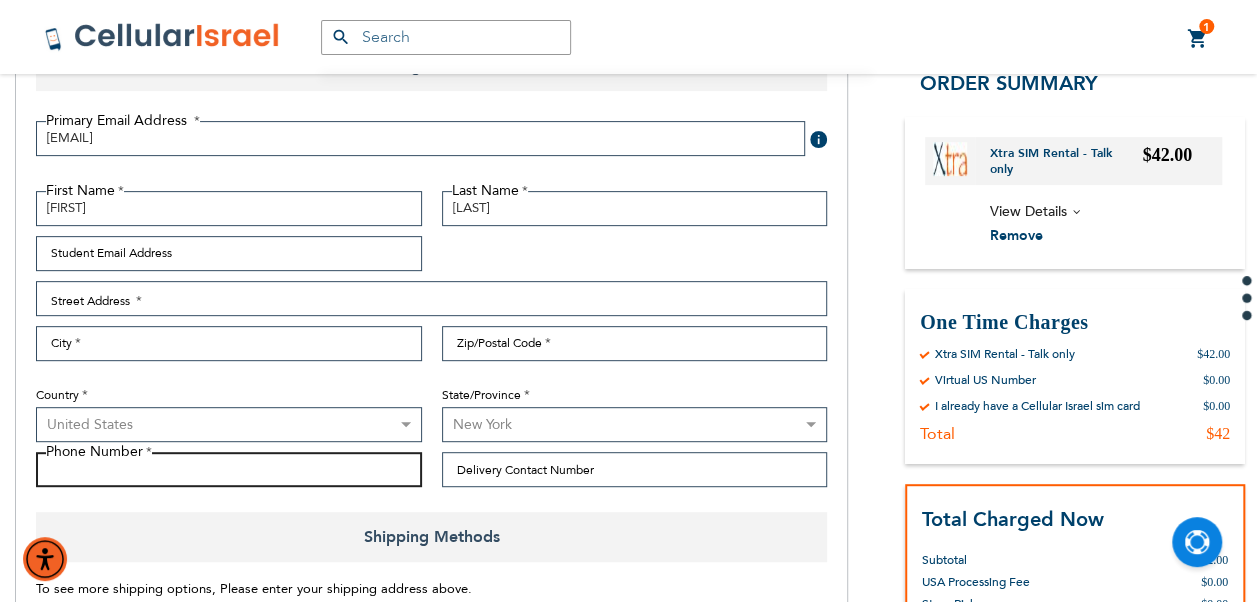click on "Phone Number" at bounding box center (229, 469) 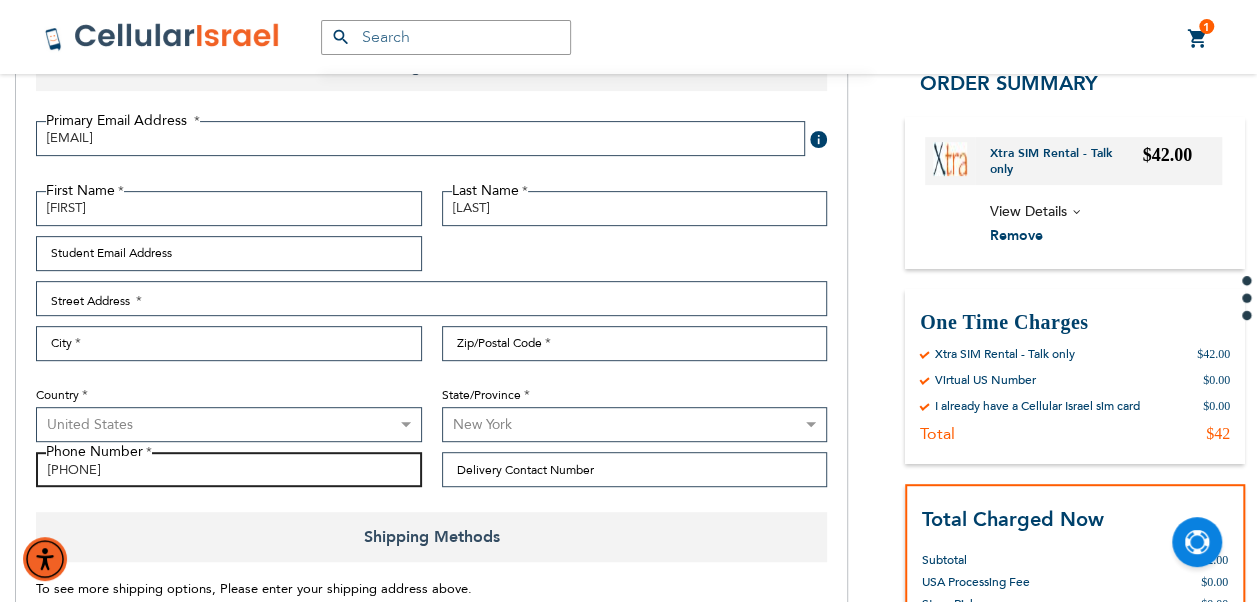 type on "[PHONE]" 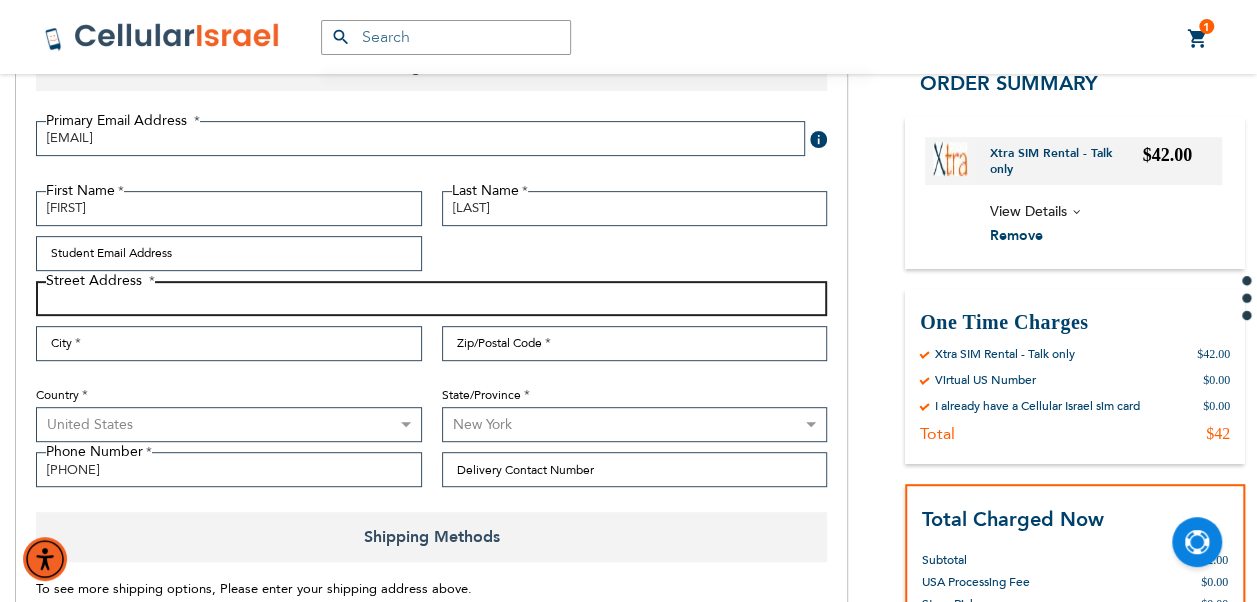 drag, startPoint x: 126, startPoint y: 292, endPoint x: 166, endPoint y: 308, distance: 43.081318 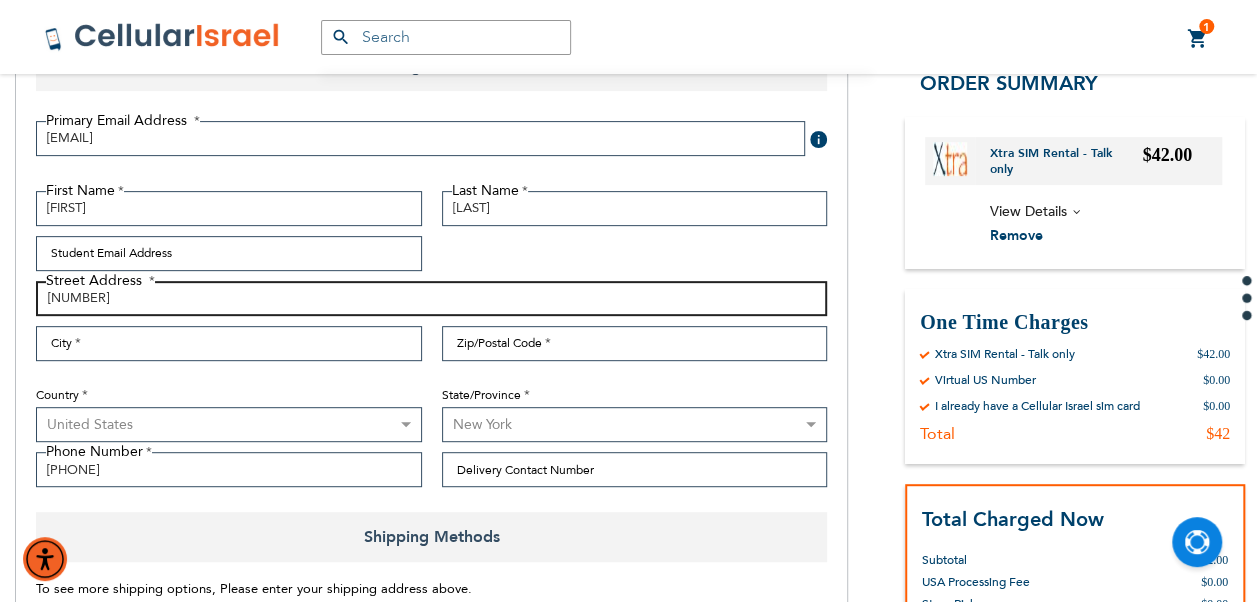 type on "[NUMBER] [STREET]" 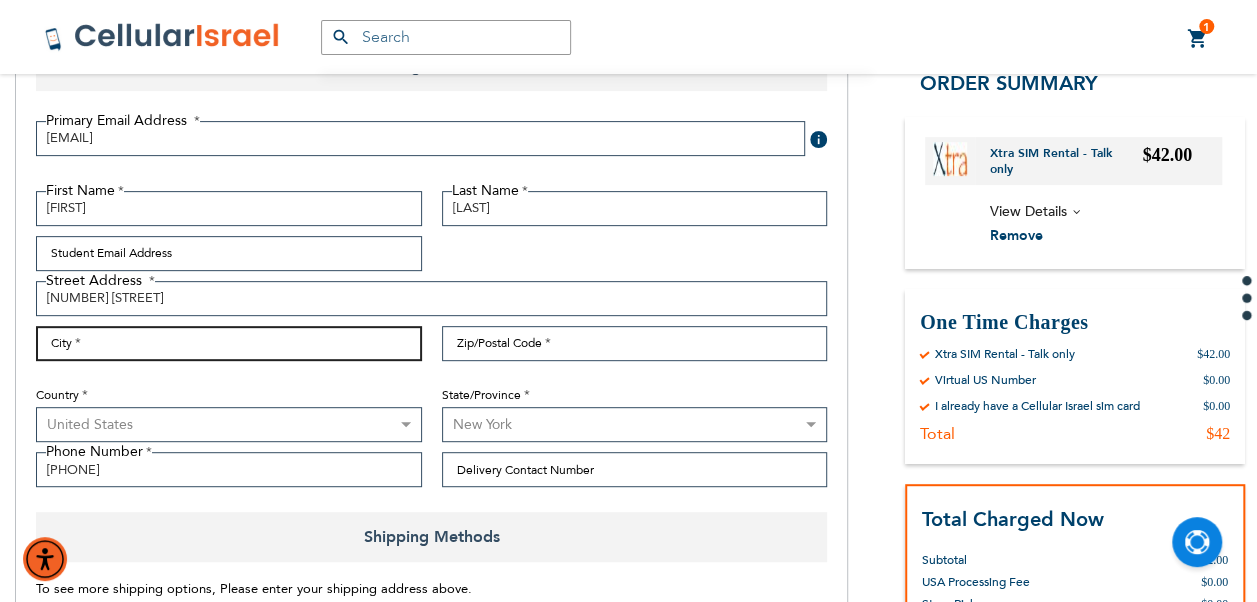 type on "[CITY]" 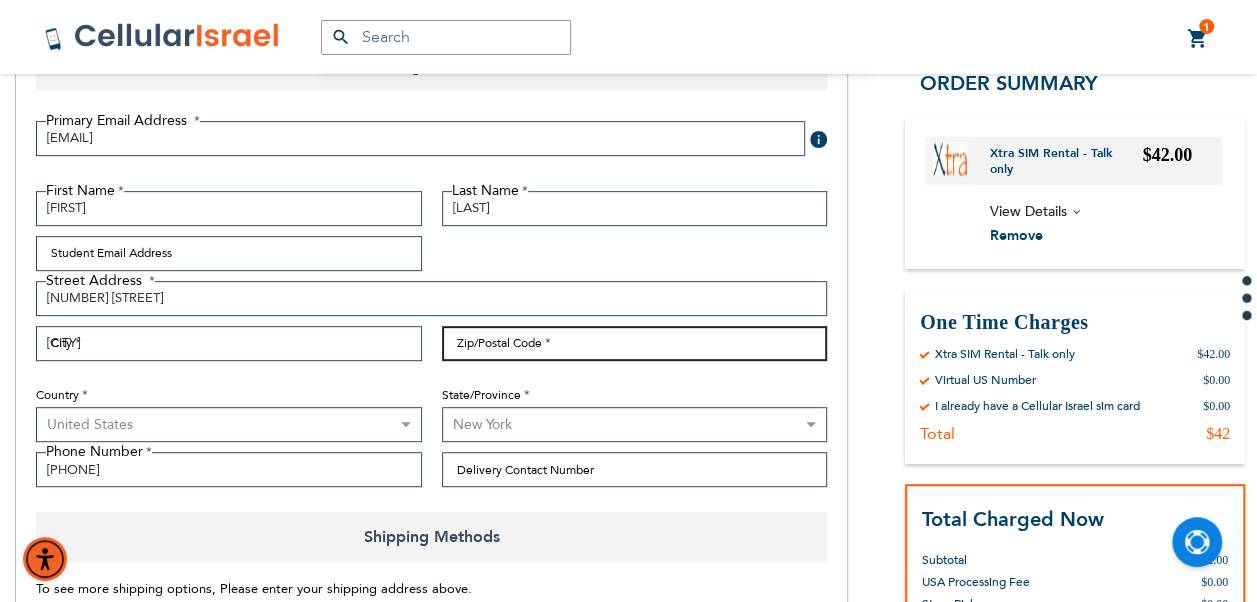 type on "[POSTAL_CODE]" 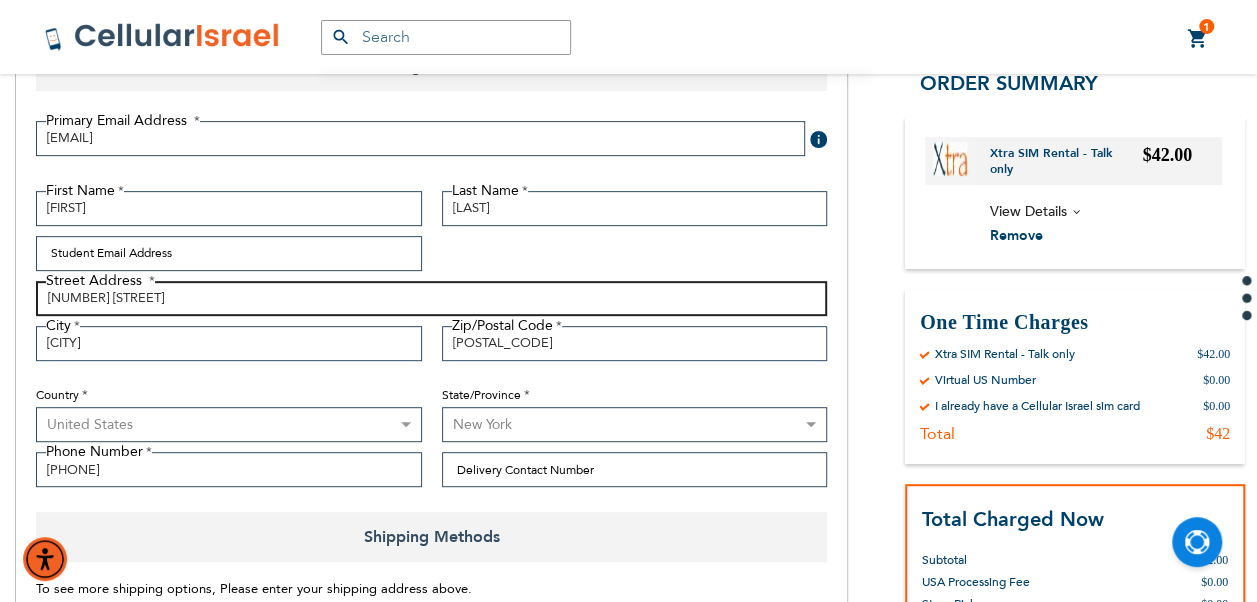 click on "[NUMBER] [STREET]" at bounding box center (431, 298) 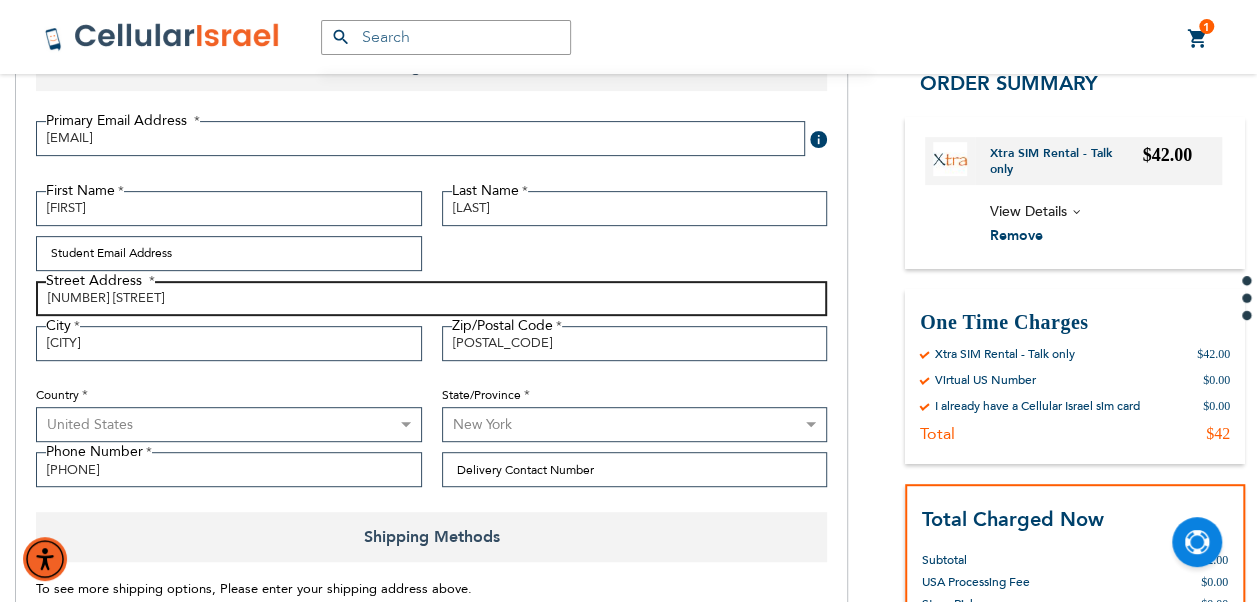 click on "[NUMBER] [STREET]" at bounding box center (431, 298) 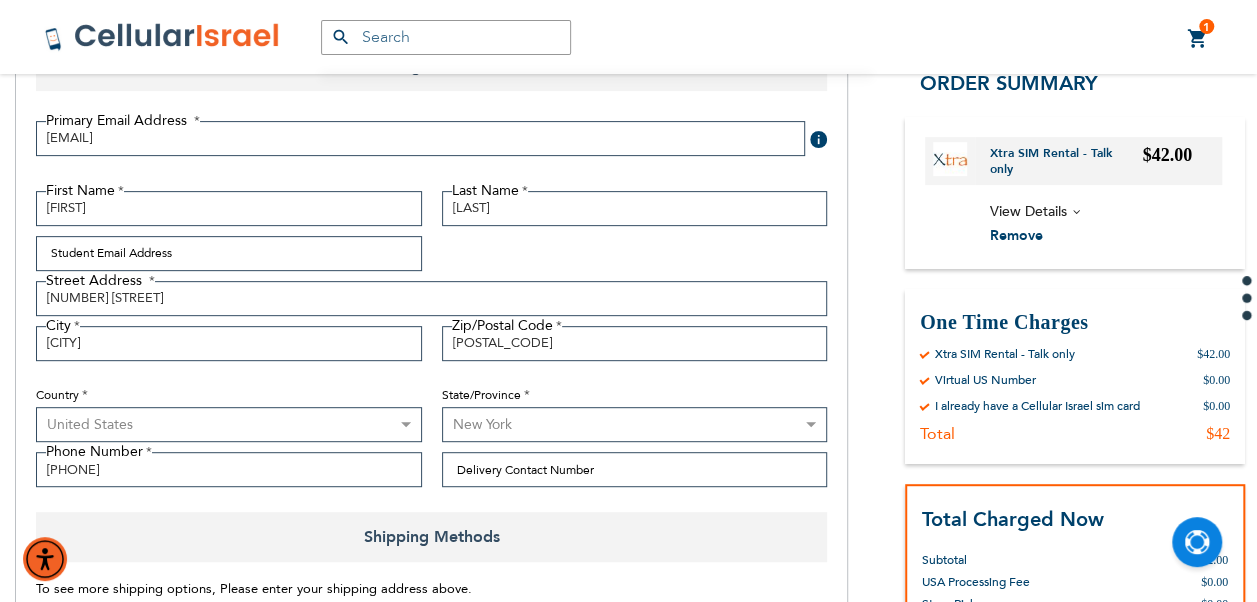 click on "First Name
[FIRST]
Last Name
[LAST]
Student Email Address
[EMAIL]
Street Address
Street Address: Line 1
[NUMBER] [STREET]
City
[CITY]
Zip/Postal Code
[POSTAL_CODE]" at bounding box center (431, 344) 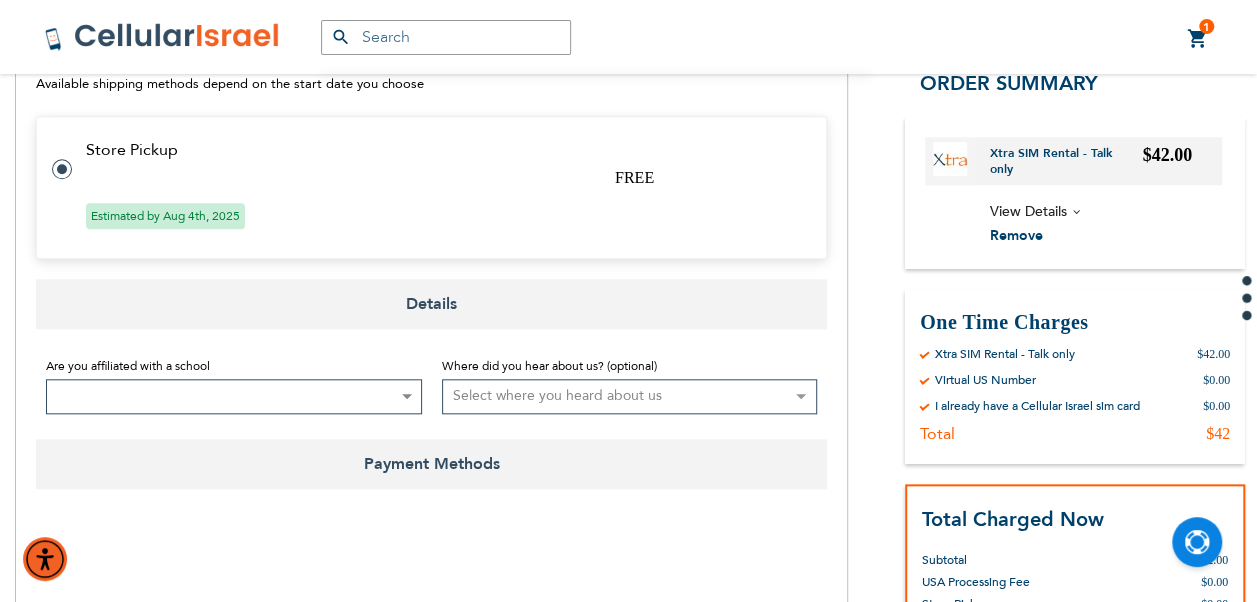 scroll, scrollTop: 900, scrollLeft: 0, axis: vertical 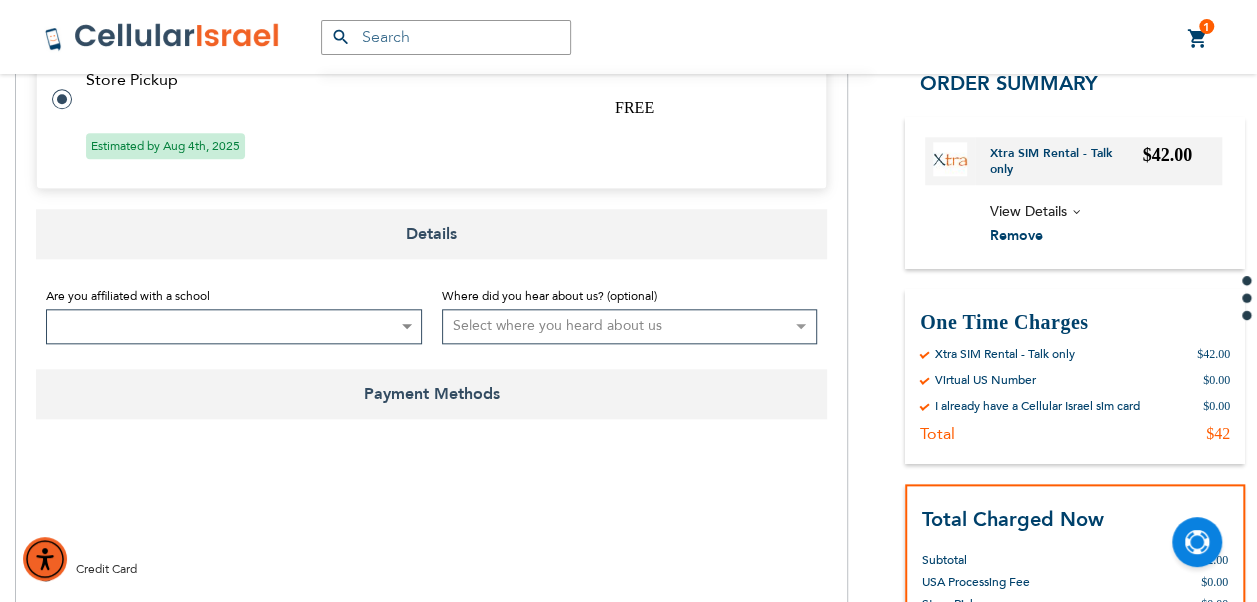 click at bounding box center (234, 326) 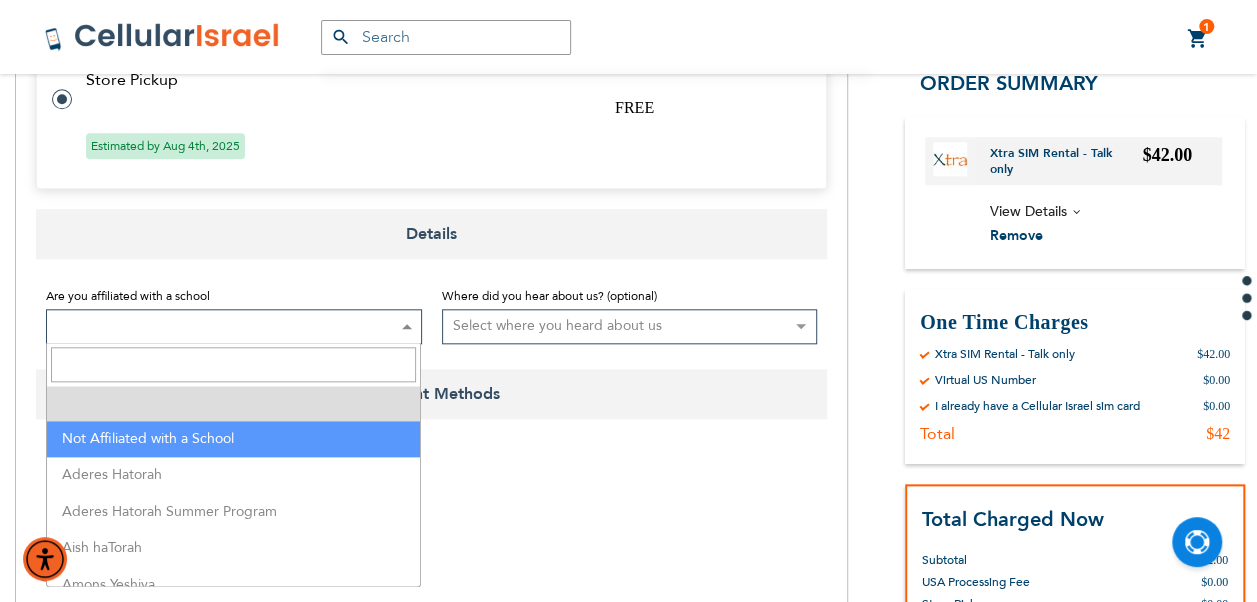 drag, startPoint x: 187, startPoint y: 422, endPoint x: 198, endPoint y: 464, distance: 43.416588 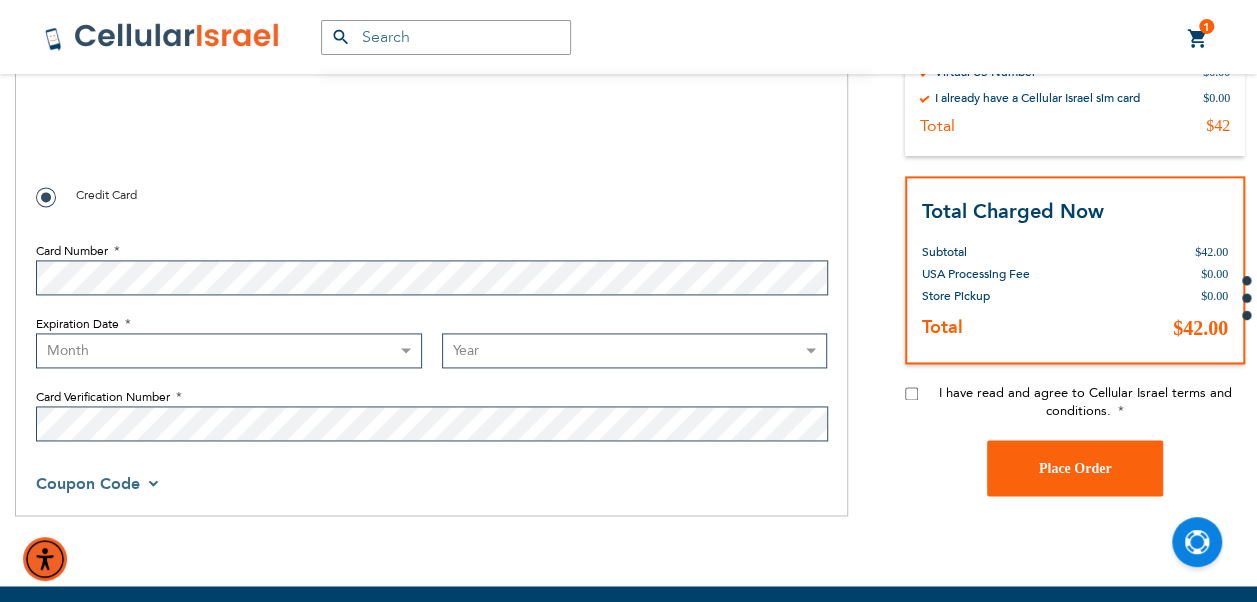 checkbox on "true" 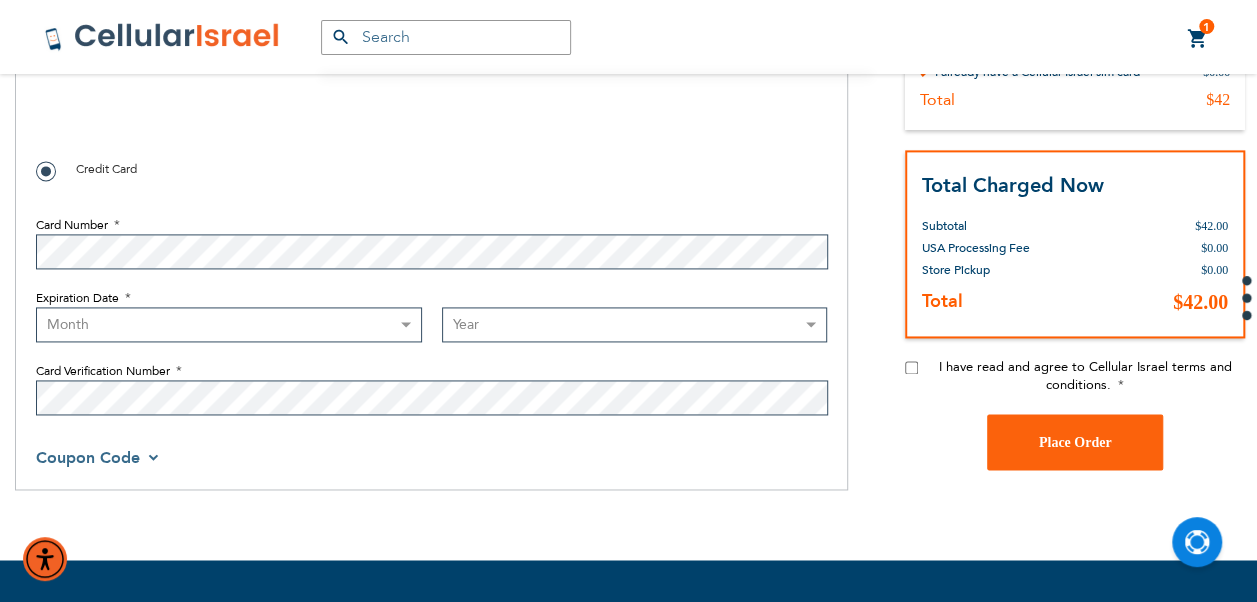 click on "Month 01 - January 02 - February 03 - March 04 - April 05 - May 06 - June 07 - July 08 - August 09 - September 10 - October 11 - November 12 - December" at bounding box center [229, 324] 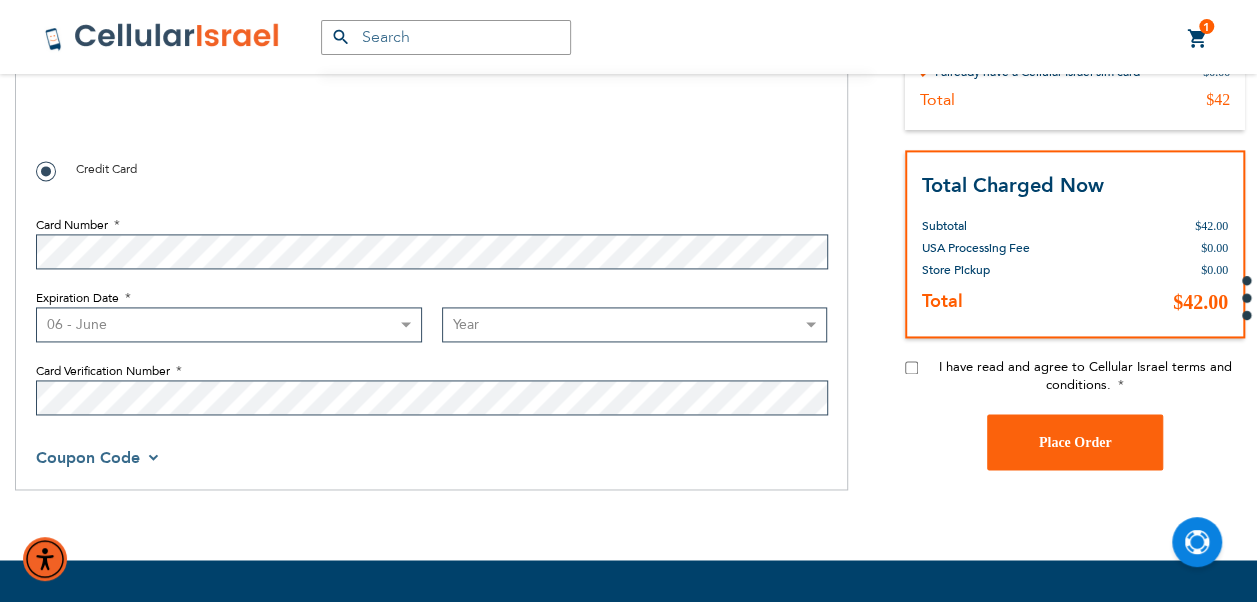 click on "Month 01 - January 02 - February 03 - March 04 - April 05 - May 06 - June 07 - July 08 - August 09 - September 10 - October 11 - November 12 - December" at bounding box center (229, 324) 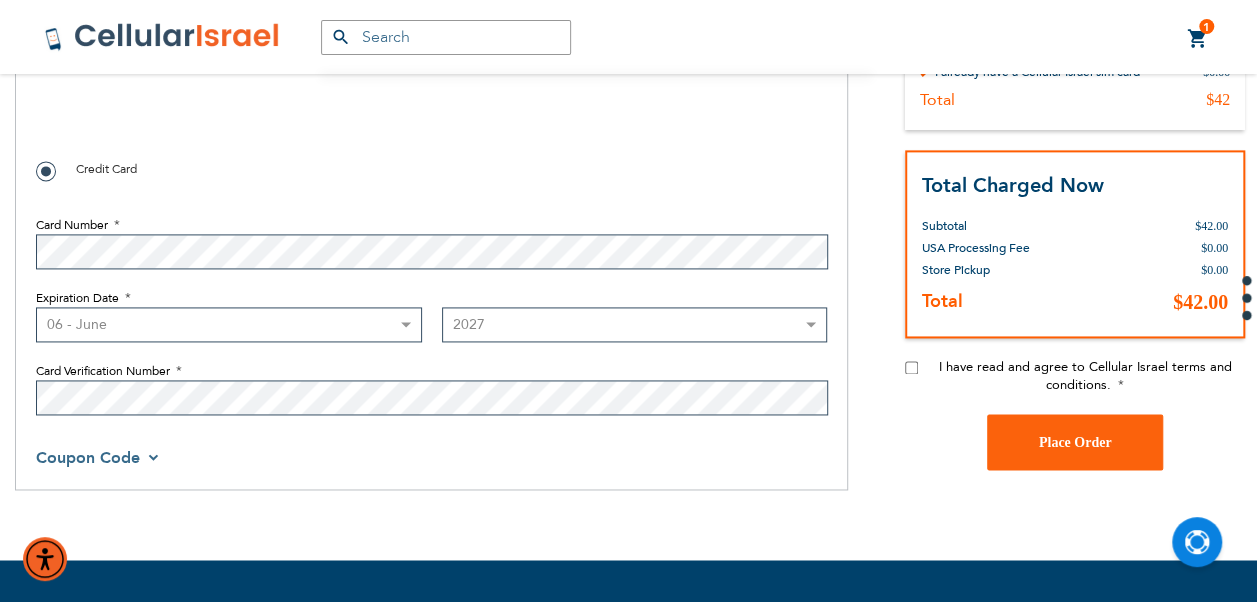 click on "Year 2025 2026 2027 2028 2029 2030 2031 2032 2033 2034 2035 2036 2037 2038 2039 2040" at bounding box center (635, 324) 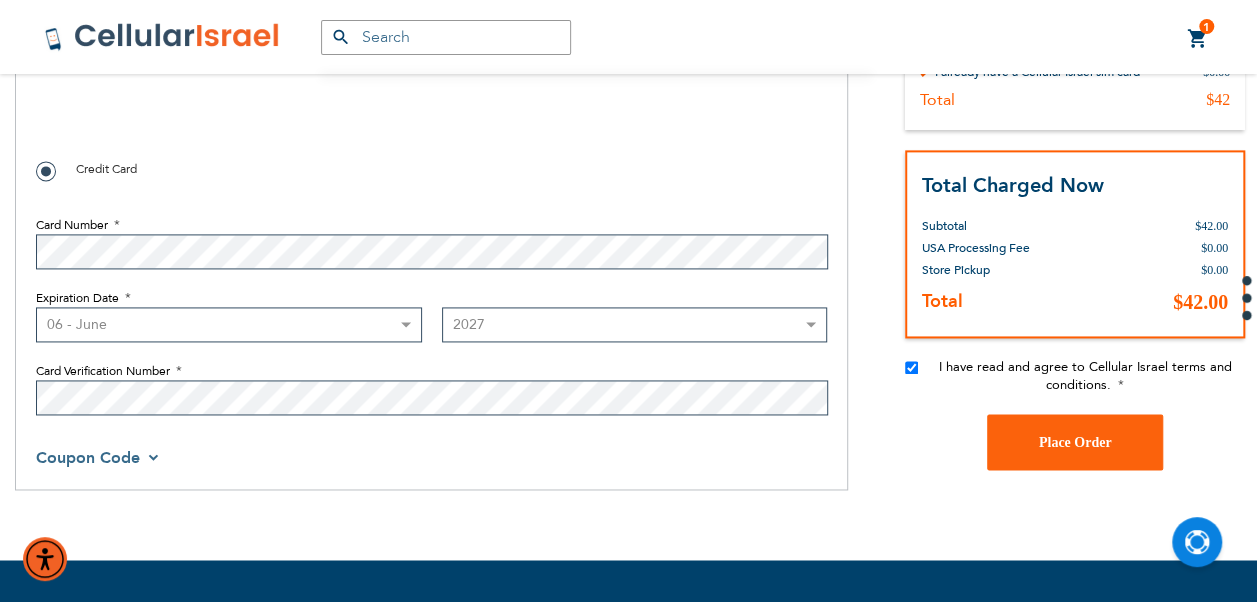click on "I have read and agree to Cellular Israel terms and conditions." at bounding box center (1075, 386) 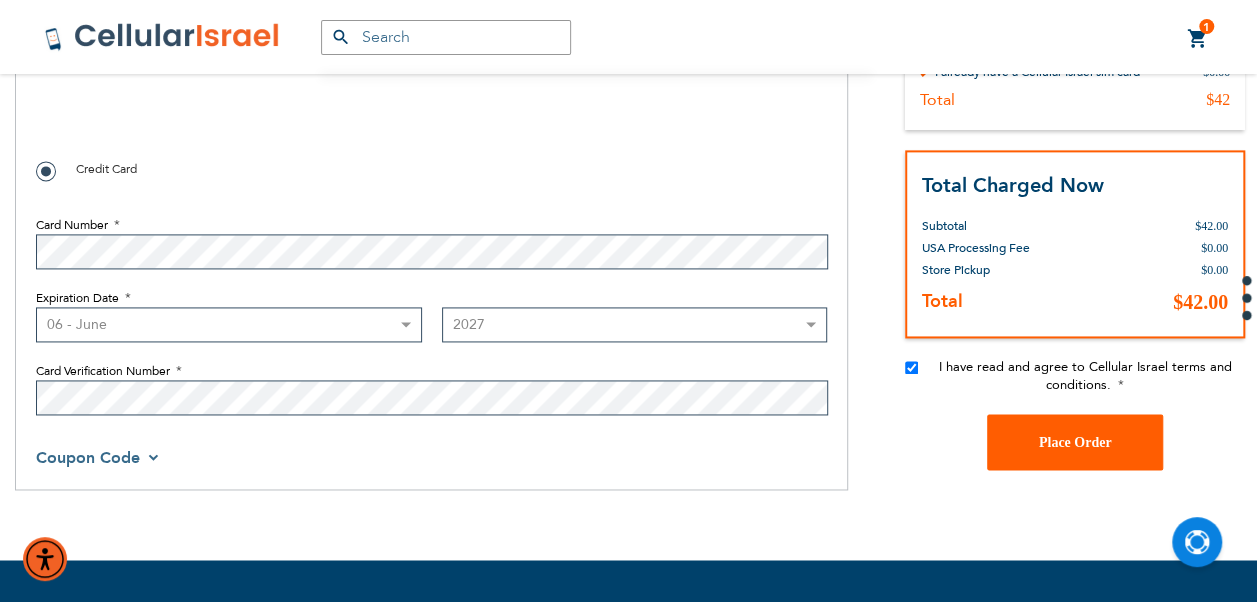 click on "Place Order" at bounding box center [1075, 442] 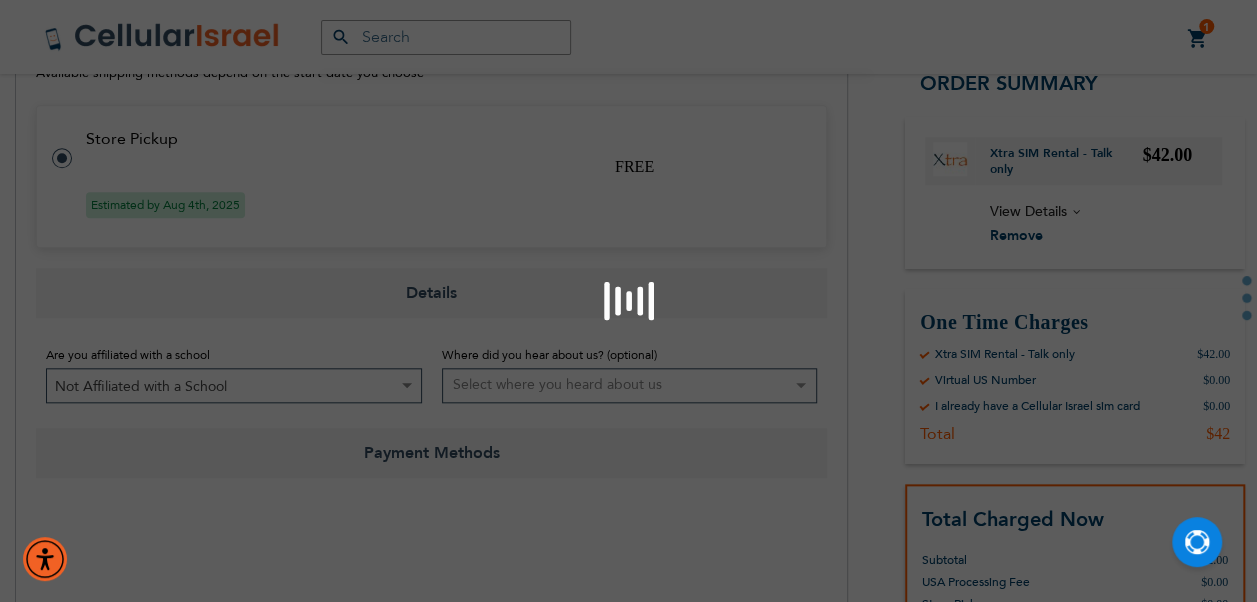 scroll, scrollTop: 1200, scrollLeft: 0, axis: vertical 